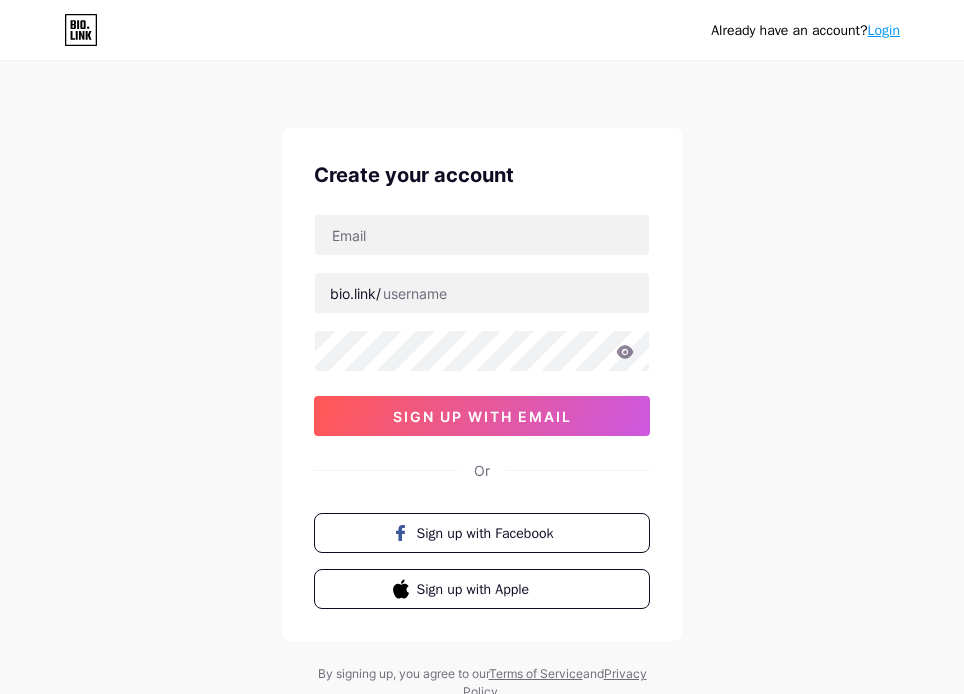 scroll, scrollTop: 0, scrollLeft: 0, axis: both 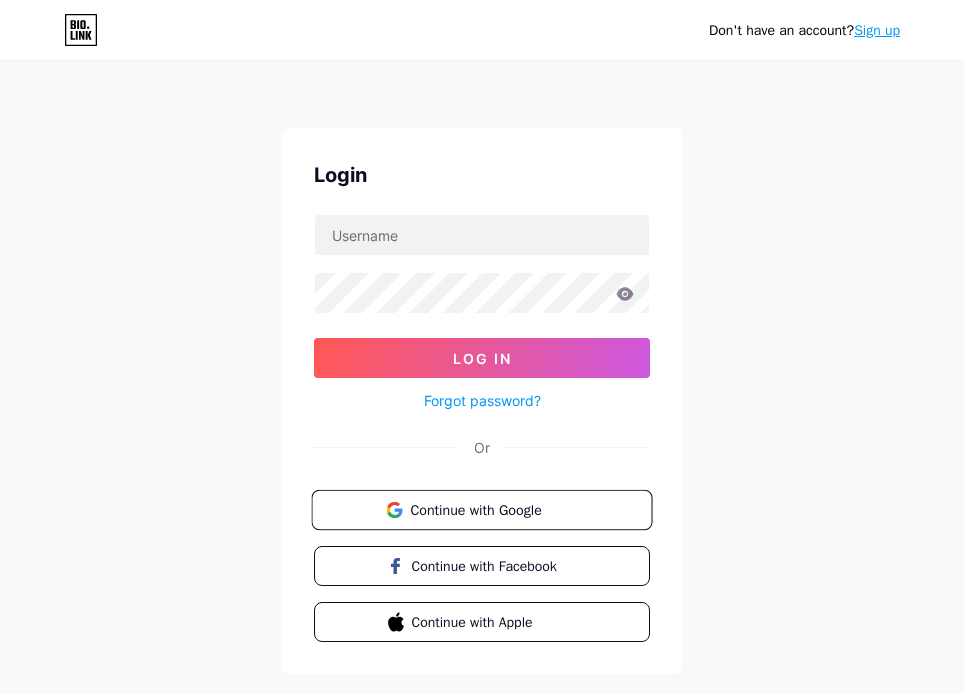 click on "Continue with Google" at bounding box center (493, 509) 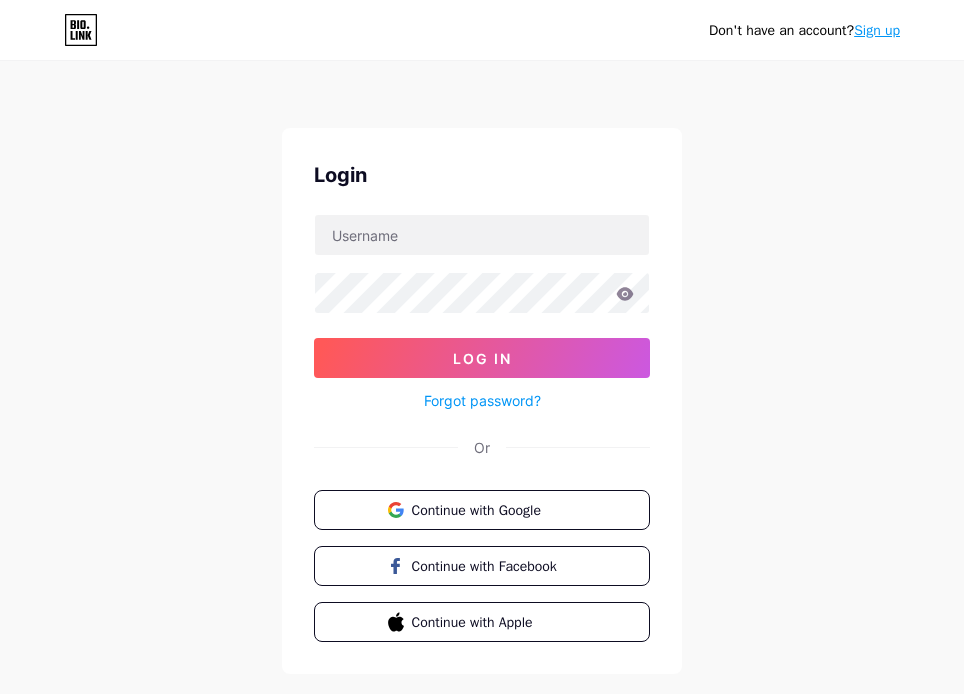 click on "Sign up" at bounding box center [877, 30] 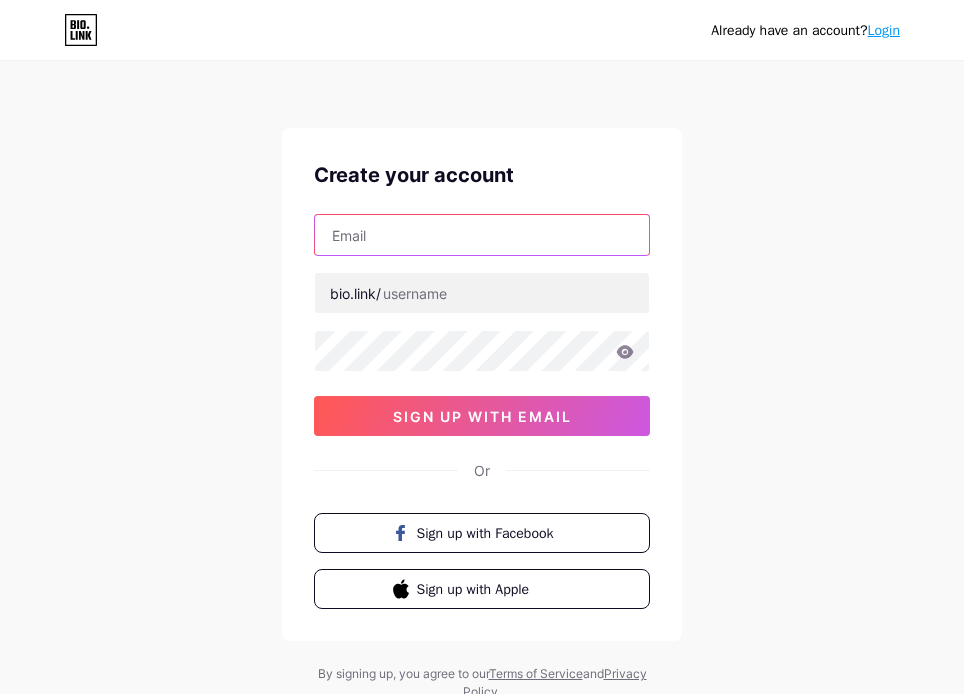 click at bounding box center [482, 235] 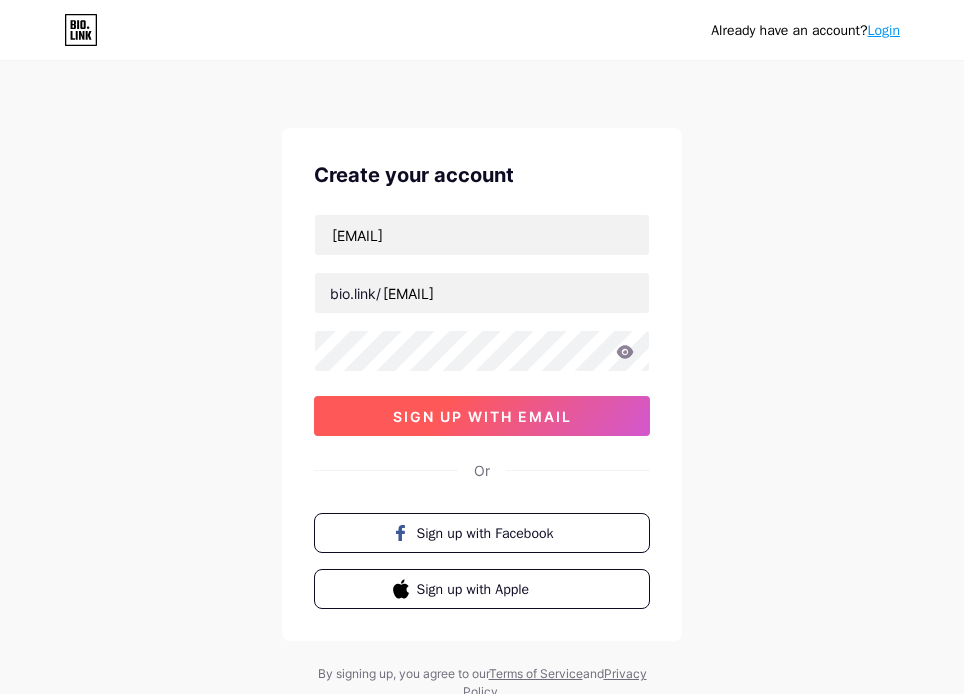 click on "[EMAIL]     bio.link/   [EMAIL]     sign up with email" at bounding box center (482, 325) 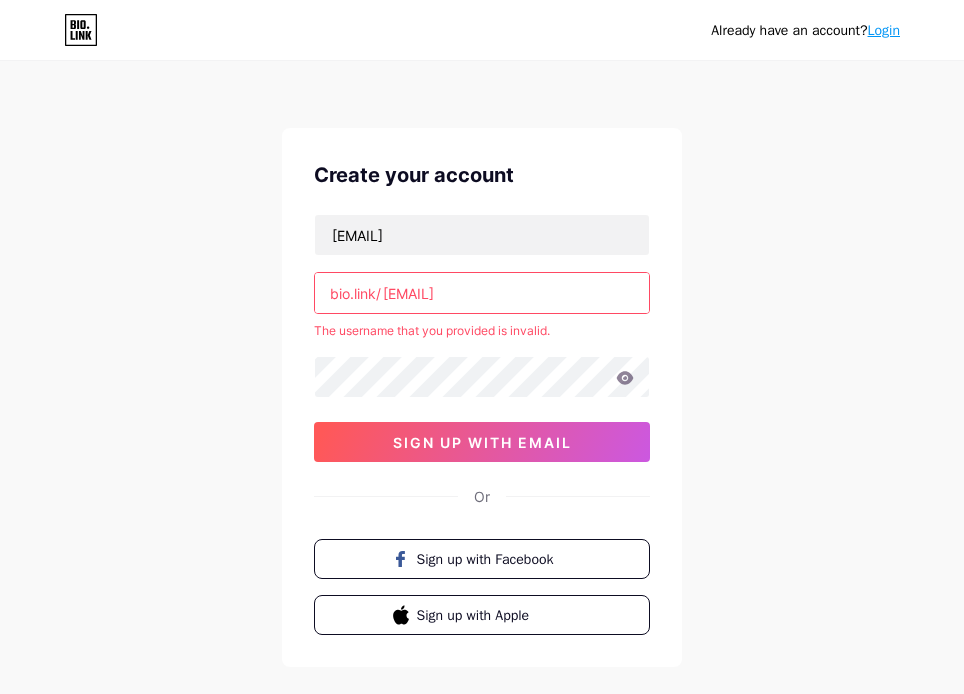 click on "[EMAIL]     bio.link/   [EMAIL]     The username that you provided is invalid.             0cAFcWeA4TKGhnyy9rzMpp5ZijD6NlelhSsXeMjrHGsA5AXsau4cPA9utF_oKZC-5Ga8_uXmELzKUCMnyB0OuW94uHqZ2J7E0icdg5Ri-i6XfJsVSPCDebOF08T-lkoiQOlmfSh2QJiwZoP2uuBElX87NppKwGMhpMMDY6gEKXzeFosk12CP83ecx6WGX0PQur6PfNyzRCD9bRYYjUs7_TvuyuOJgDOd6ib6jwet5SZxhWOG69KzS301YQTrN2_7iE5mqeU_NewIRgw4nxotbsp-y4b0ynpdY6x_GZD9RMwQ3JQRy4ZWYkeHB0NKtlUr4s0HErkFy5YRnwWBpIIgAZXEejjJ2fQsWLg25q27XyVaBkKmuhQyrkOnV5TzOdr8iauxWry1S-Fi7V1Eyc-lrVp7Yj7Hry09Qi6YWeXWDQrXNJxt8S_dwVYpO9dWmgeywJYVCjNAuSry-C1RBsqNI0a5m8VvH-NMgPpfNuQU3BsQ_T539oOZIJHn4ZptCTJfsRtpJ5A69e5v0QeoZR6hR-DYQ3D4qSron4NXCt6xz2GfzY_GyrtIUlgSLDC7x7Ki78dfdSKbi0K-9EPgnoRXrWk5XNsWBVwqo-F_vkpsYtuAKBMsHU92zofBSc52jMPZxknIvXrO6C778ABVHX15piKU1rofgFo6qBd7acw_9MhouAHUO3zdhFQlpMcOjwwmJs8x0EKehheP9NrVK9zFTZj6ZqbEUDPcYzC23CCxzEojZ4JlEDnQUHJwmiVR2qPjnITnBv6dZgUqbtlU1xdeLu-Fq3rotUaJUGbQ     sign up with email" at bounding box center (482, 338) 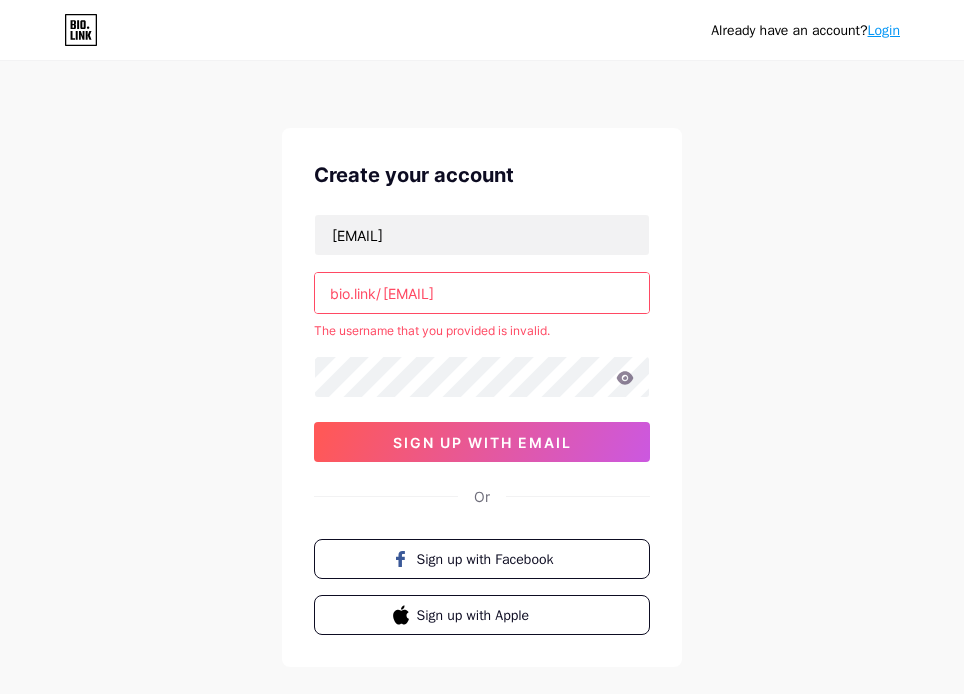 type on "s" 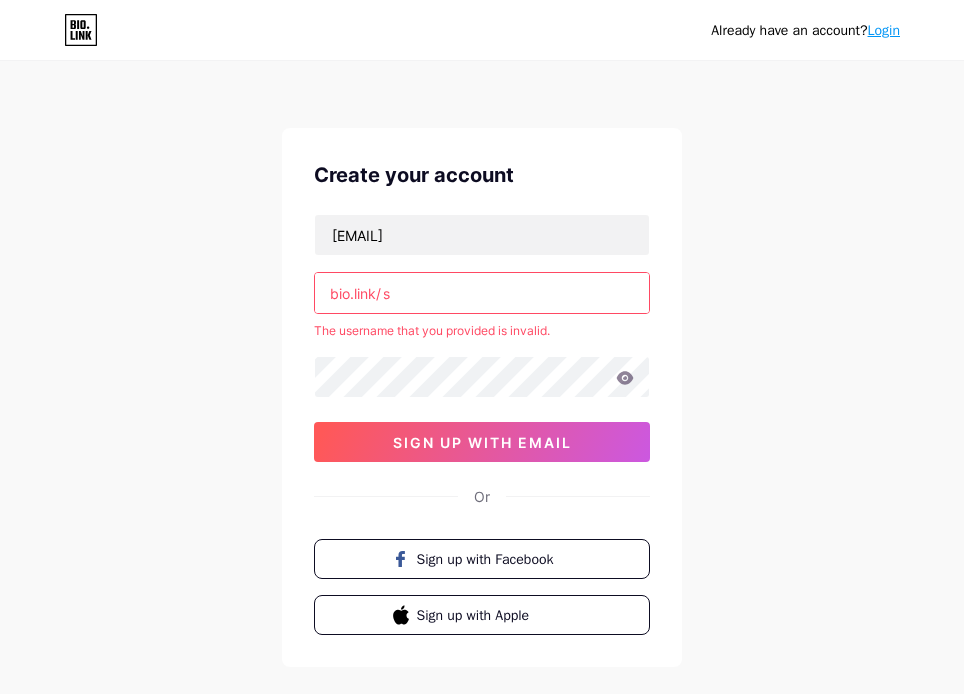 drag, startPoint x: 572, startPoint y: 295, endPoint x: 394, endPoint y: 300, distance: 178.0702 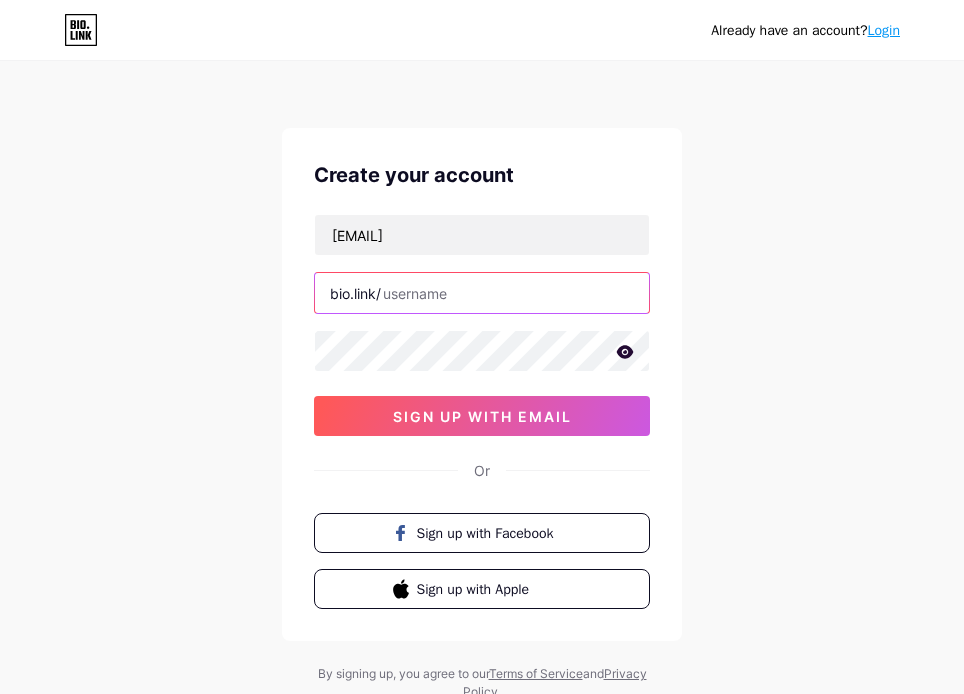 type on "a" 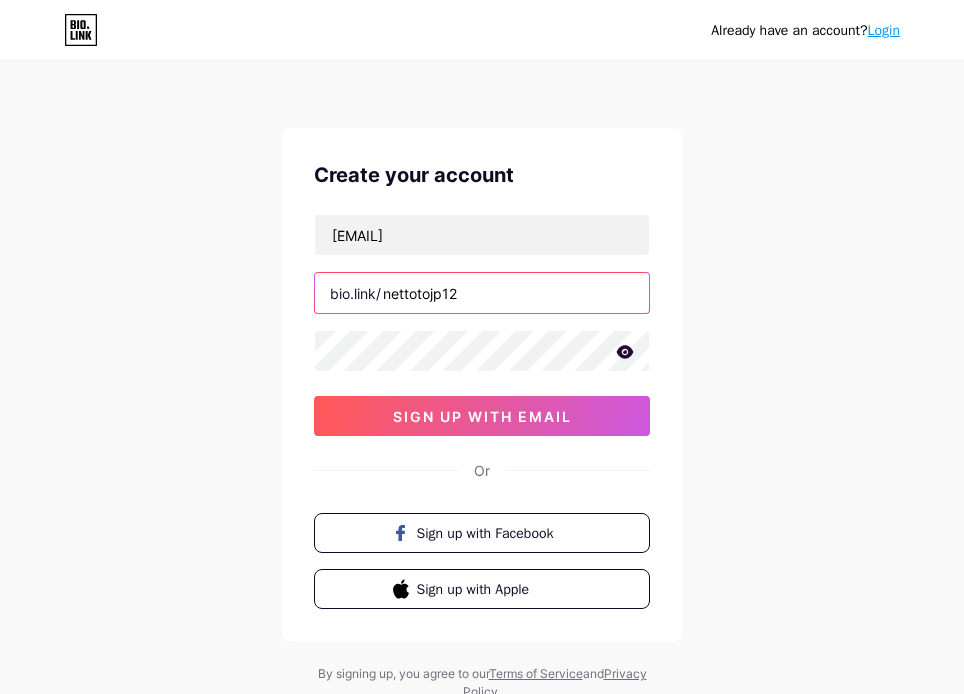 type on "nettotojp12" 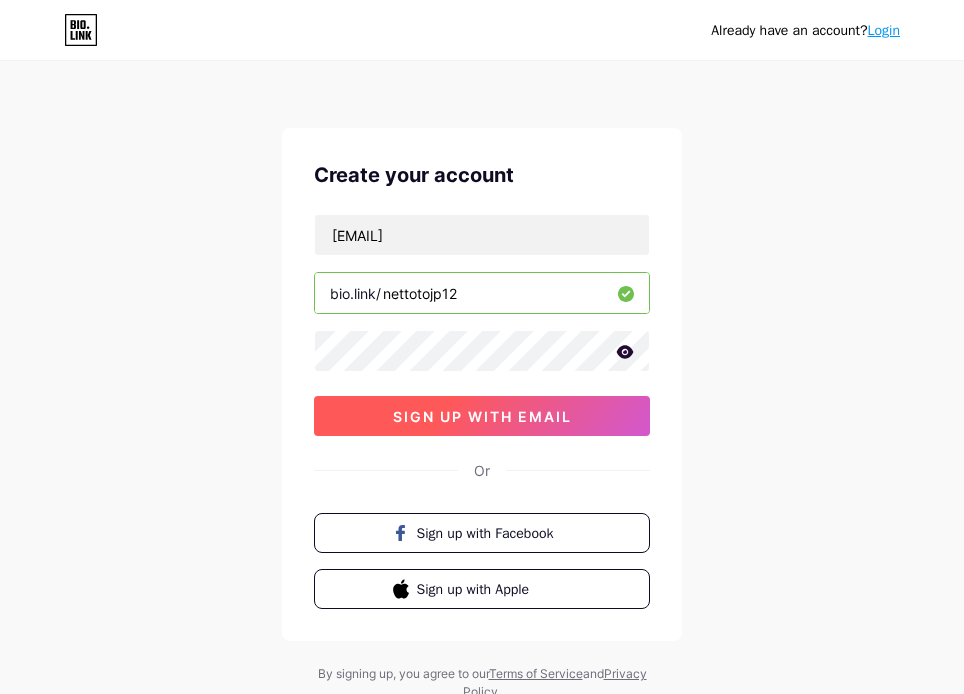 click on "sign up with email" at bounding box center (482, 416) 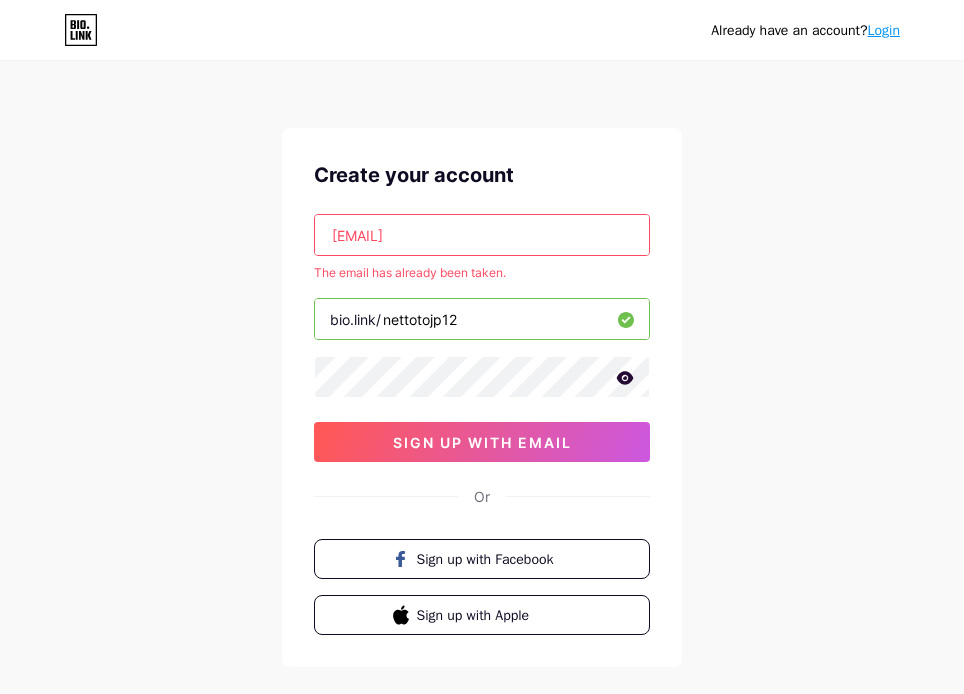 click on "[EMAIL]" at bounding box center (482, 235) 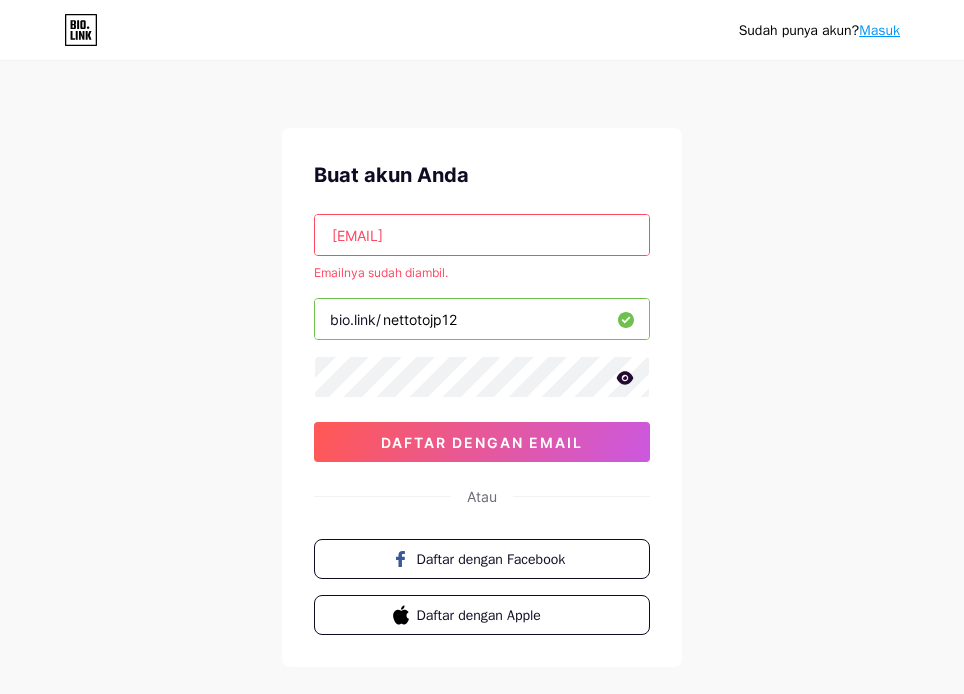 click on "Sudah punya akun?  Masuk   Buat akun Anda     [EMAIL]   Emailnya sudah diambil.   bio.link/   [USERNAME]                 0cAFcWeA4TKGhnyy9rzMpp5ZijD6NlelhSsXeMjrHGsA5AXsau4cPA9utF_oKZC-5Ga8_uXmELzKUCMnyB0OuW94uHqZ2J7E0icdg5Ri-i6XfJsVSPCDebOF08T-lkoiQOlmfSh2QJiwZoP2uuBElX87NppKwGMhpMMDY6gEKXzeFosk12CP83ecx6WGX0PQur6PfNyzRCD9bRYYjUs7_TvuyuOJgDOd6ib6jwet5SZxhWOG69KzS301YQTrN2_7iE5mqeU_NewIRgw4nxotbsp-y4b0ynpdY6x_GZD9RMwQ3JQRy4ZWYkeHB0NKtlUr4s0HErkFy5YRnwWBpIIgAZXEejjJ2fQsWLg25q27XyVaBkKmuhQyrkOnV5TzOdr8iauxWry1S-Fi7V1Eyc-lrVp7Yj7Hry09Qi6YWeXWDQrXNJxt8S_dwVYpO9dWmgeywJYVCjNAuSry-C1RBsqNI0a5m8VvH-NMgPpfNuQU3BsQ_T539oOZIJHn4ZptCTJfsRtpJ5A69e5v0QeoZR6hR-DYQ3D4qSron4NXCt6xz2GfzY_GyrtIUlgSLDC7x7Ki78dfdSKbi0K-9EPgnoRXrWk5XNsWBVwqo-F_vkpsYtuAKBMsHU92zofBSc52jMPZxknIvXrO6C778ABVHX15piKU1rofgFo6qBd7acw_9MhouAHUO3zdhFQlpMcOjwwmJs8x0EKehheP9NrVK9zFTZj6ZqbEUDPcYzC23CCxzEojZ4JlEDnQUHJwmiVR2qPjnITnBv6dZgUqbtlU1xdeLu-Fq3rotUaJUGbQ" at bounding box center (482, 395) 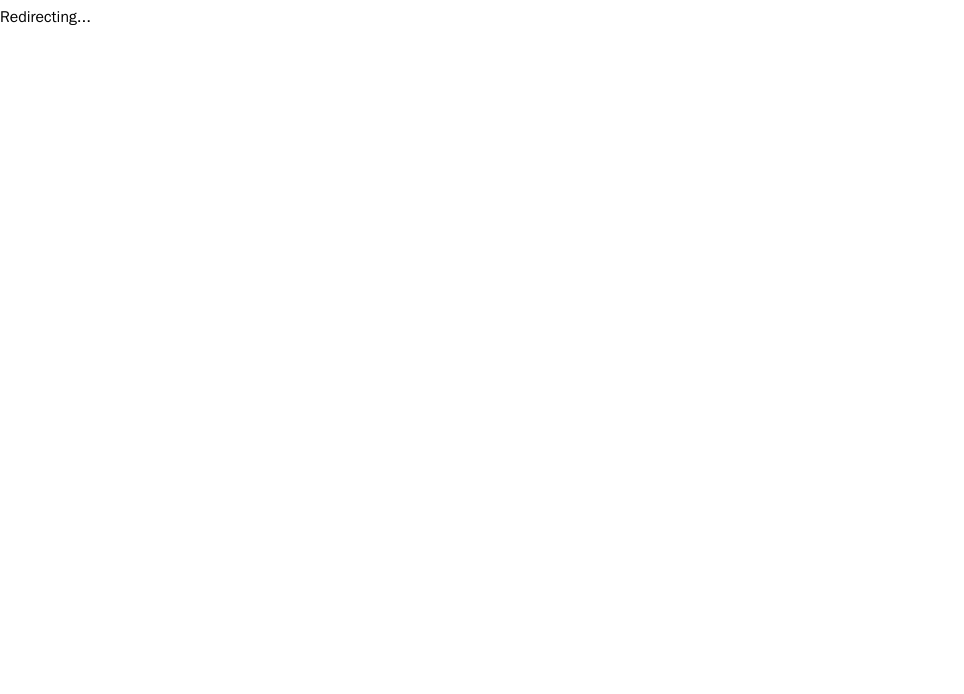 scroll, scrollTop: 0, scrollLeft: 0, axis: both 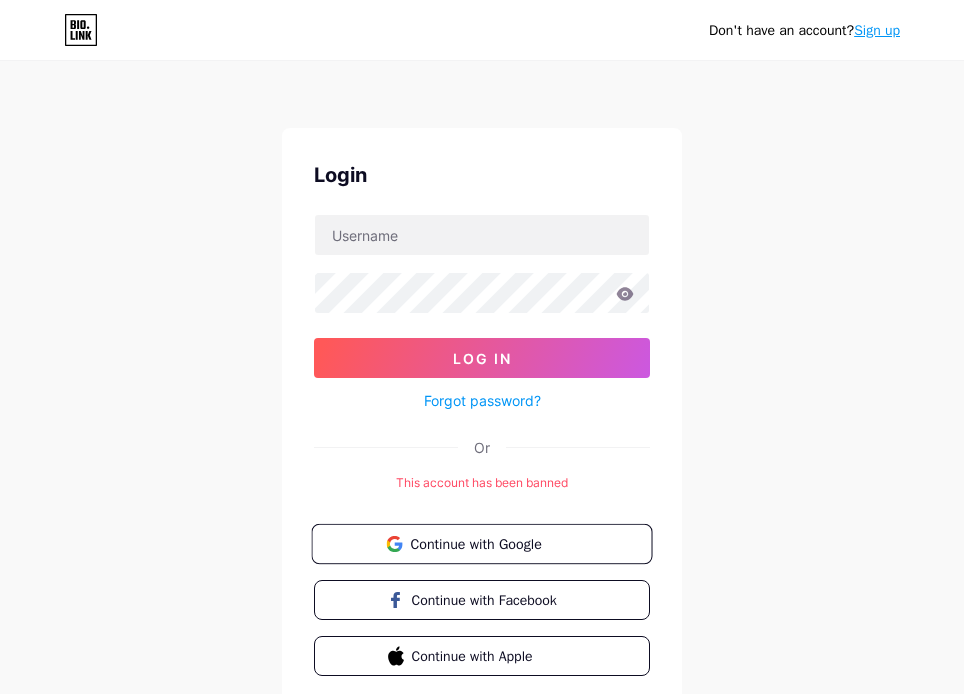 click on "Continue with Google" at bounding box center [481, 544] 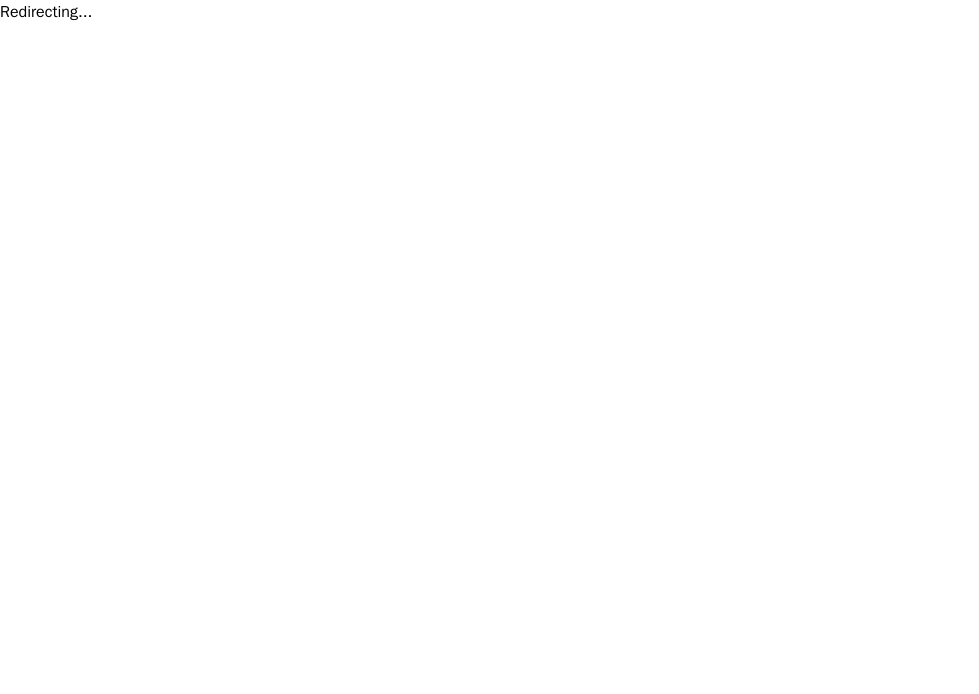 scroll, scrollTop: 0, scrollLeft: 0, axis: both 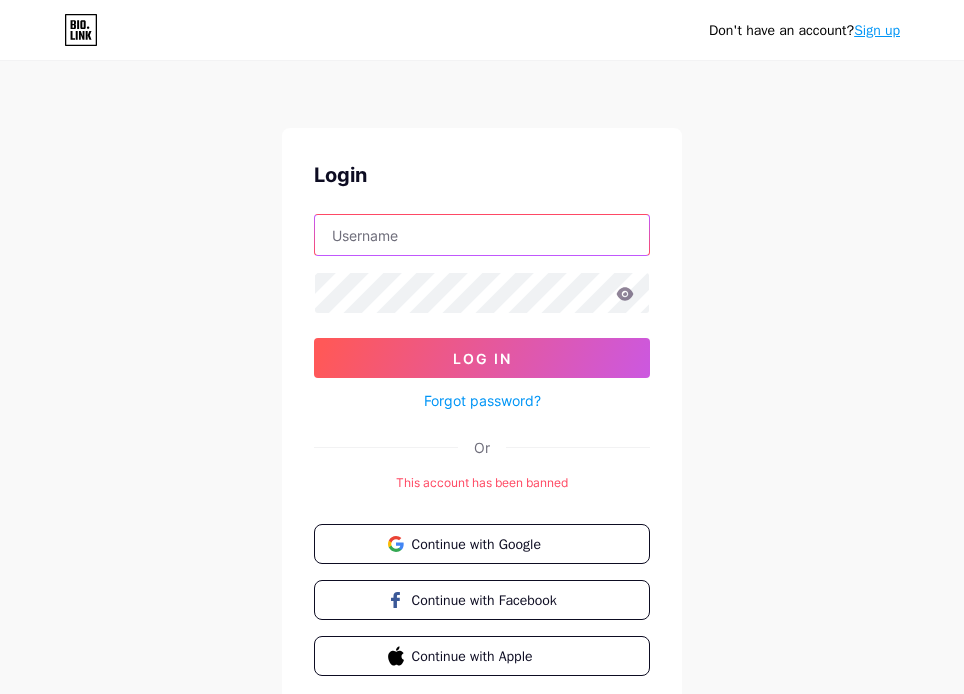 click at bounding box center [482, 235] 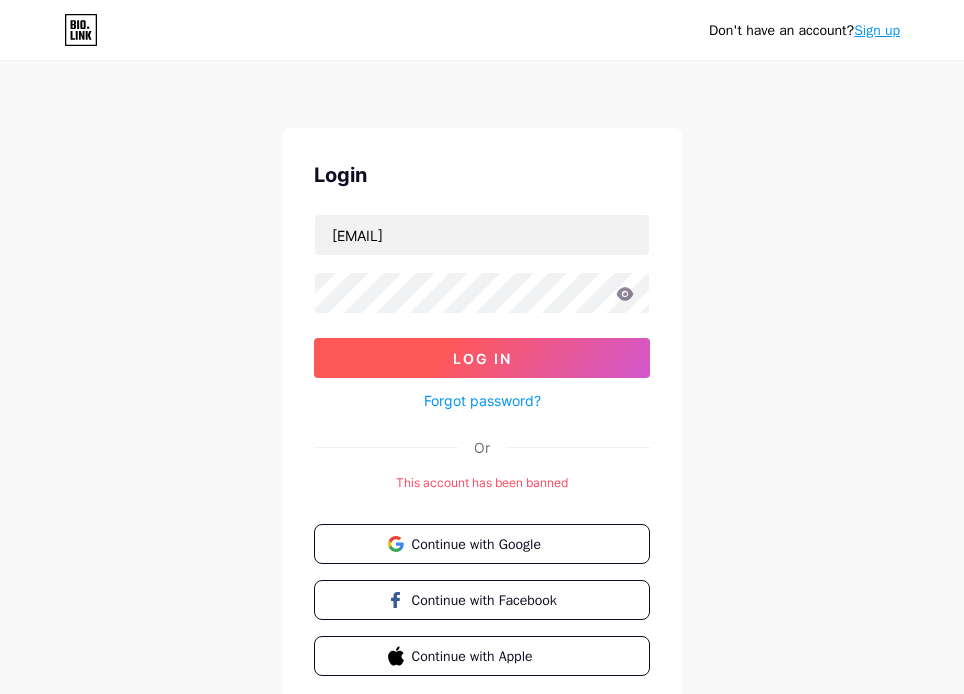click on "Log In" at bounding box center (482, 358) 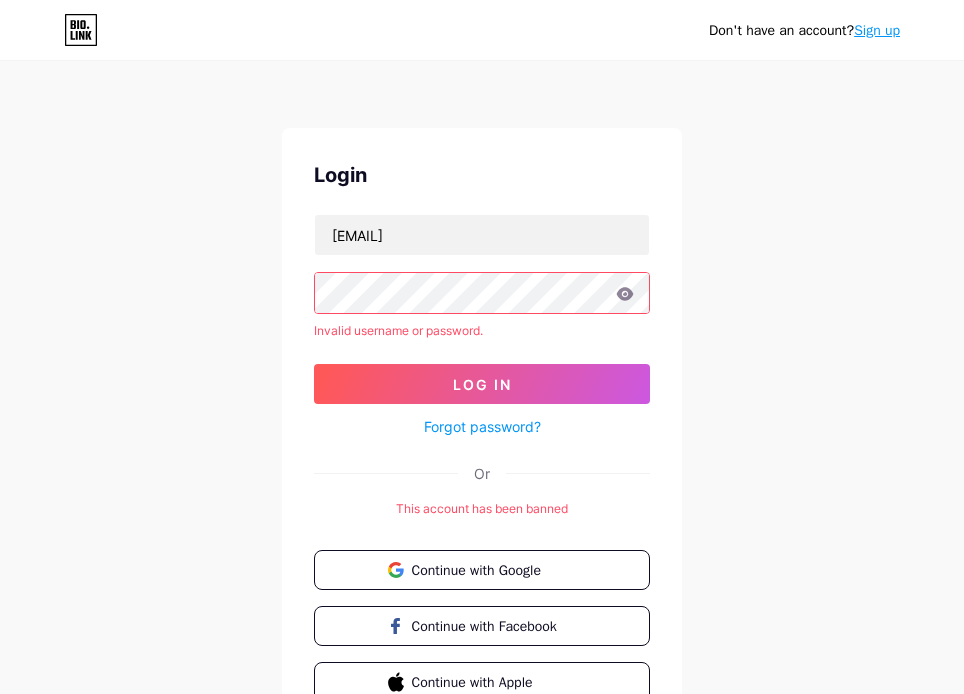 click 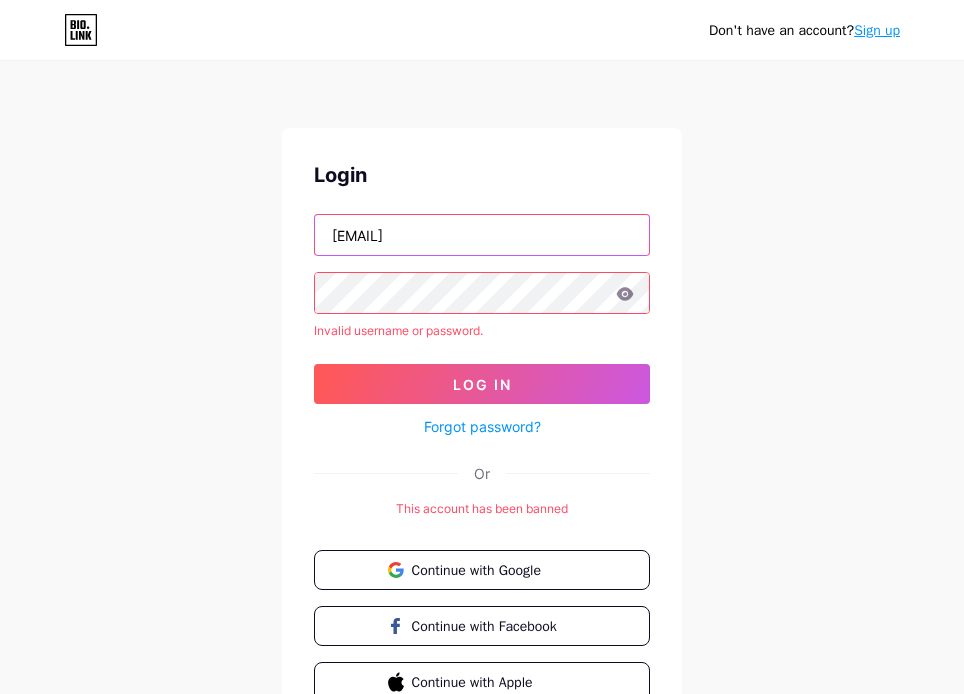 click on "[USERNAME]@example.com" at bounding box center (482, 235) 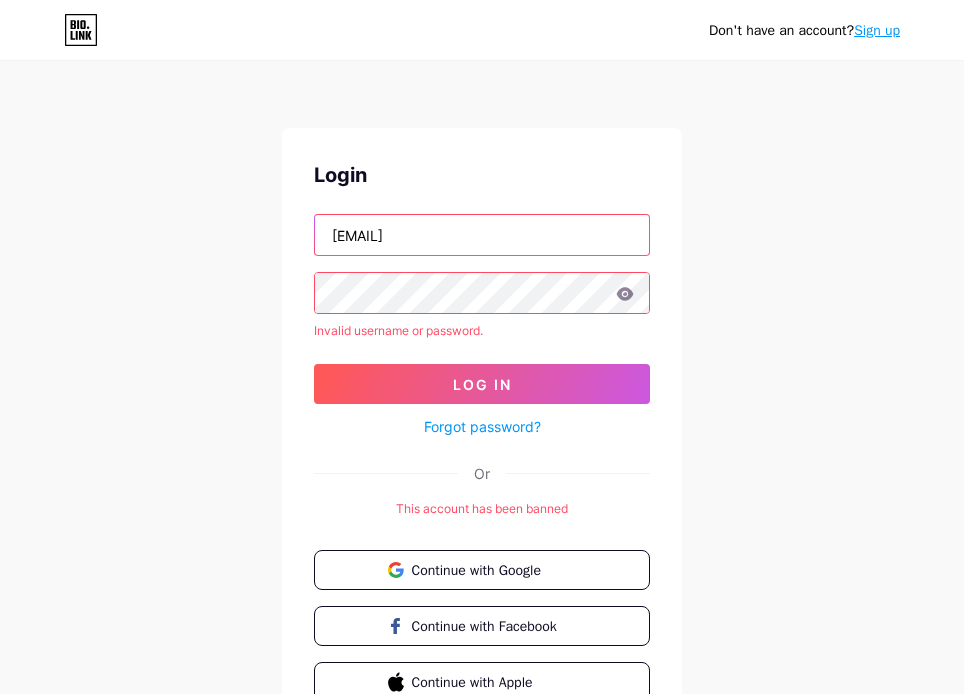 click on "[USERNAME]@example.com" at bounding box center [482, 235] 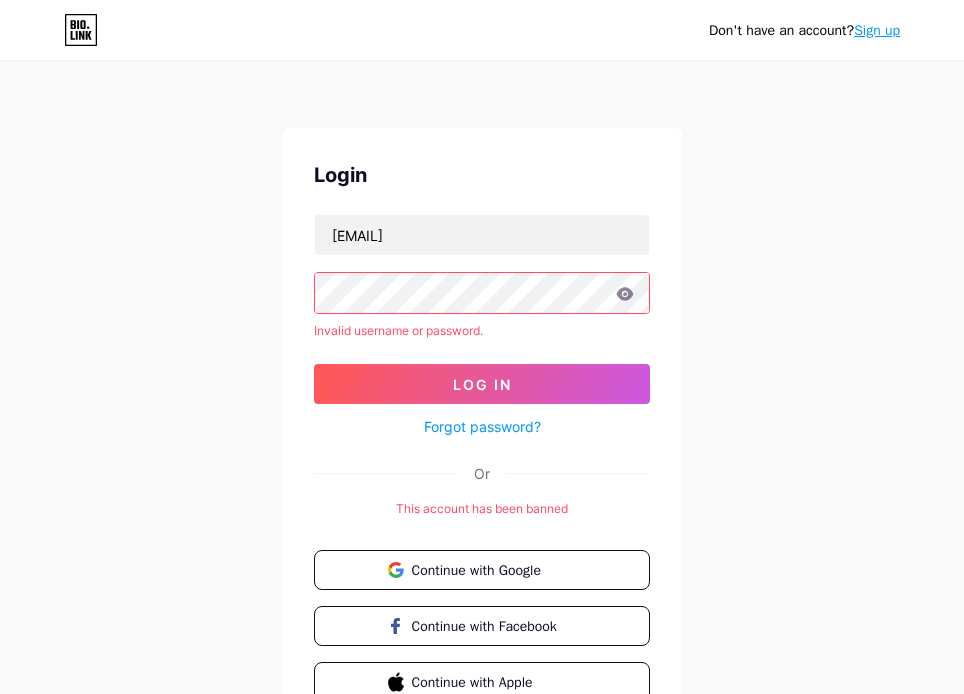 click on "Don't have an account?  Sign up   Login     sahziakuno@gmail.com           Invalid username or password.     Log In
Forgot password?
Or     This account has been banned   Continue with Google     Continue with Facebook
Continue with Apple" at bounding box center (482, 399) 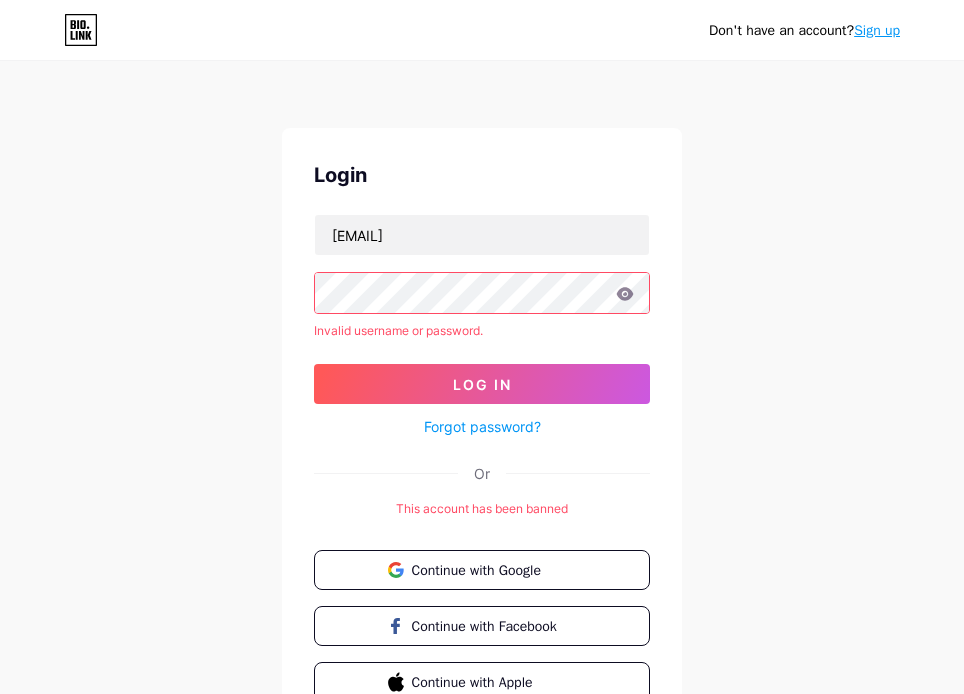 click at bounding box center [482, 293] 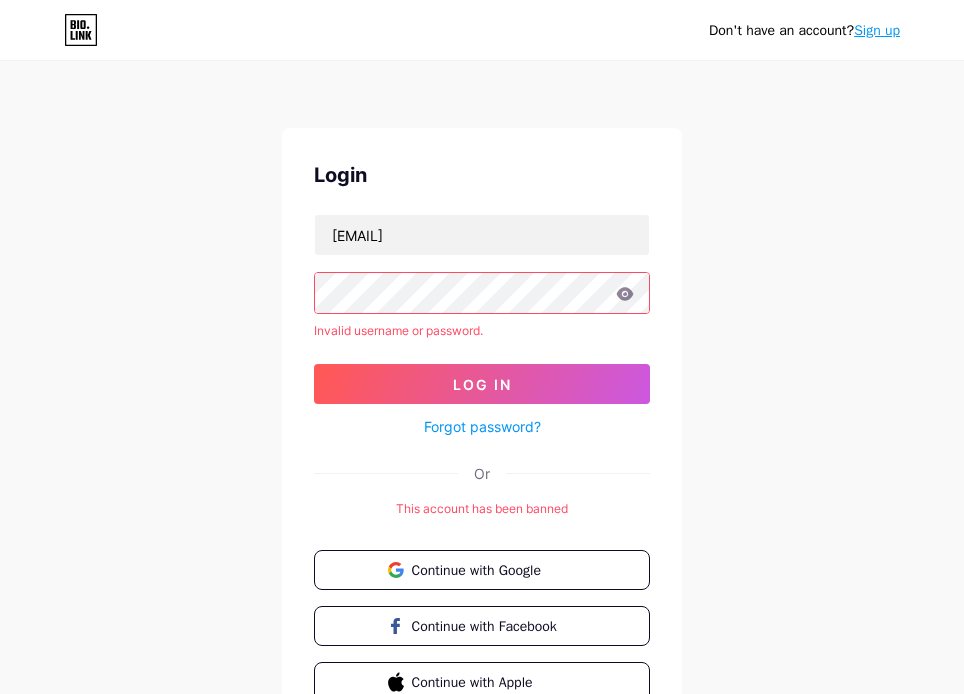 click 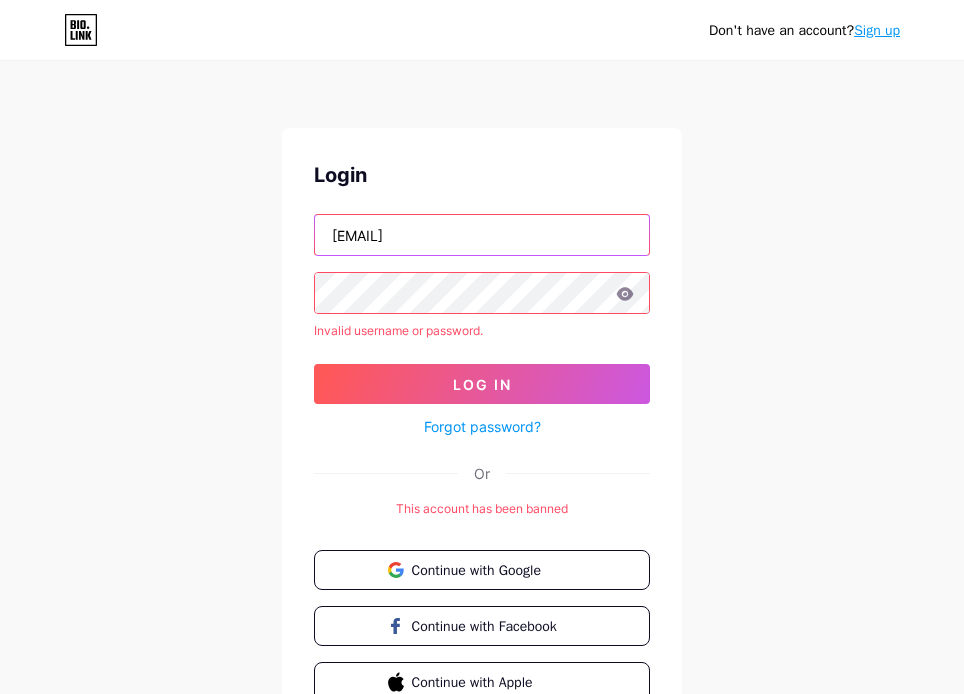 click on "[USERNAME]@example.com" at bounding box center [482, 235] 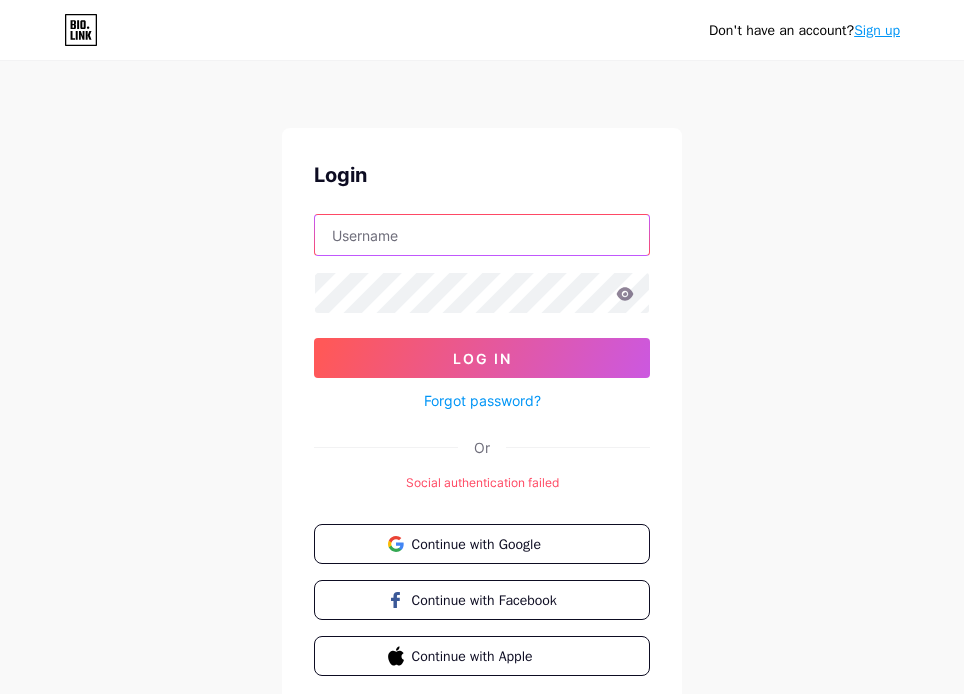 type on "[USERNAME]@example.com" 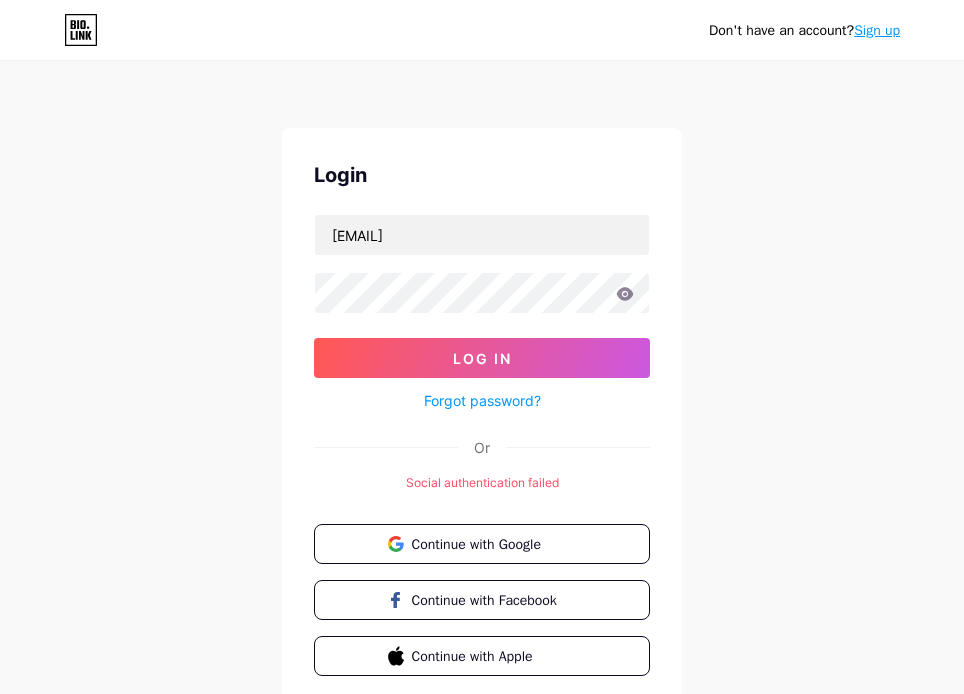 click on "Login     sahziakuno@gmail.com               Log In
Forgot password?
Or     Social authentication failed   Continue with Google     Continue with Facebook
Continue with Apple" at bounding box center [482, 418] 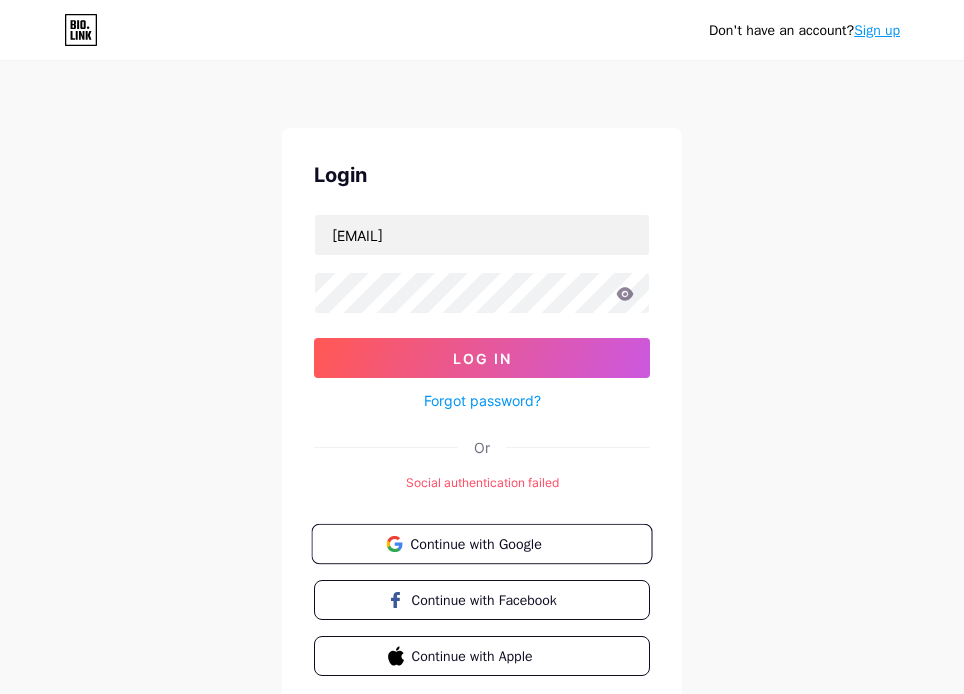 click on "Continue with Google" at bounding box center [481, 544] 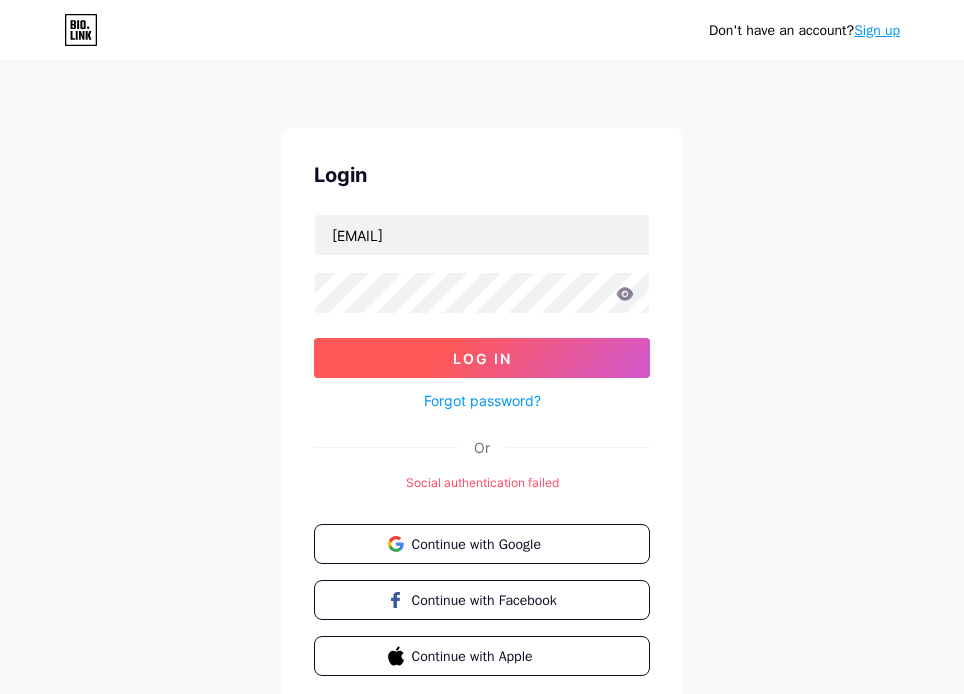 click on "Log In" at bounding box center (482, 358) 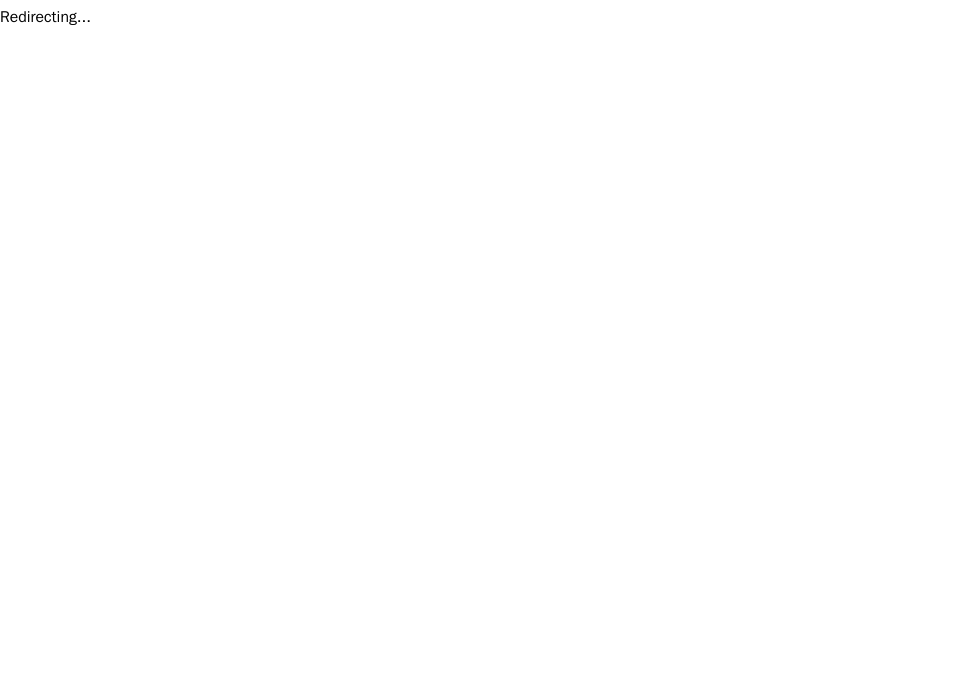 scroll, scrollTop: 0, scrollLeft: 0, axis: both 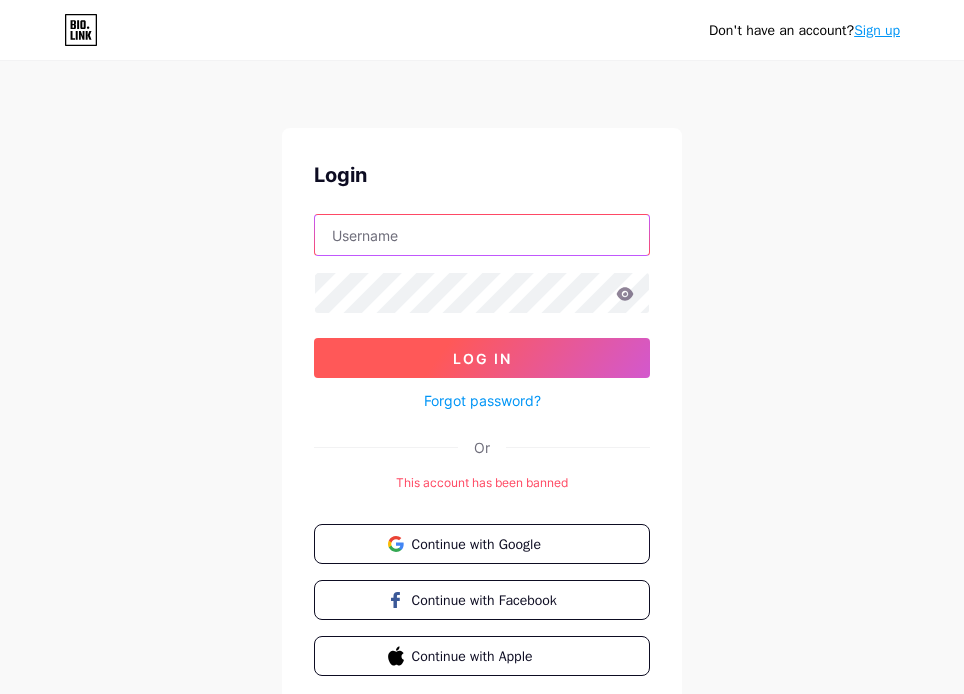 type on "[EMAIL]" 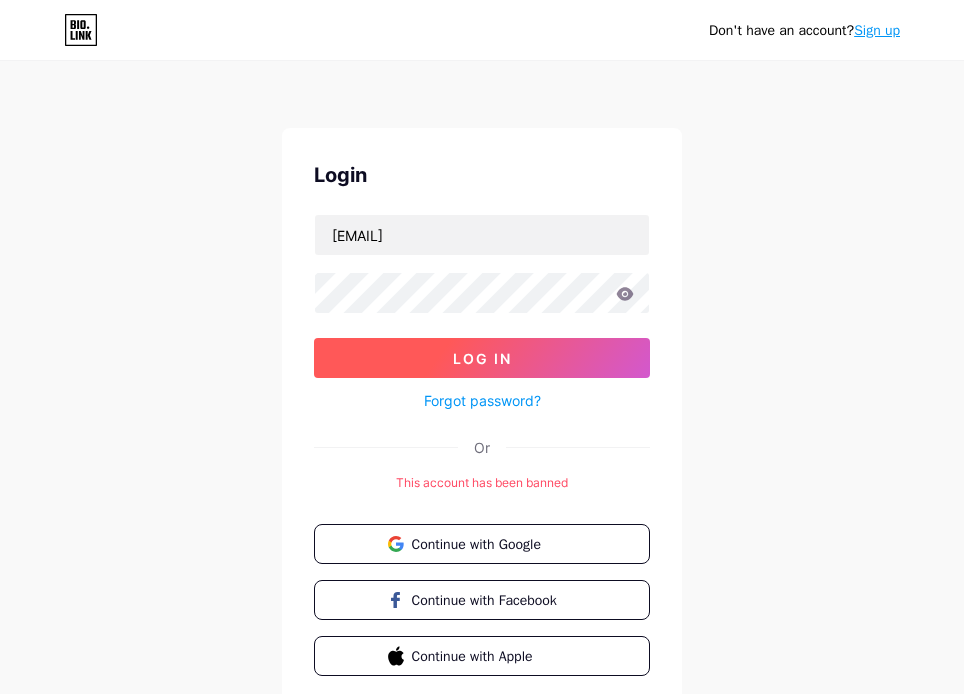 drag, startPoint x: 605, startPoint y: 367, endPoint x: 598, endPoint y: 351, distance: 17.464249 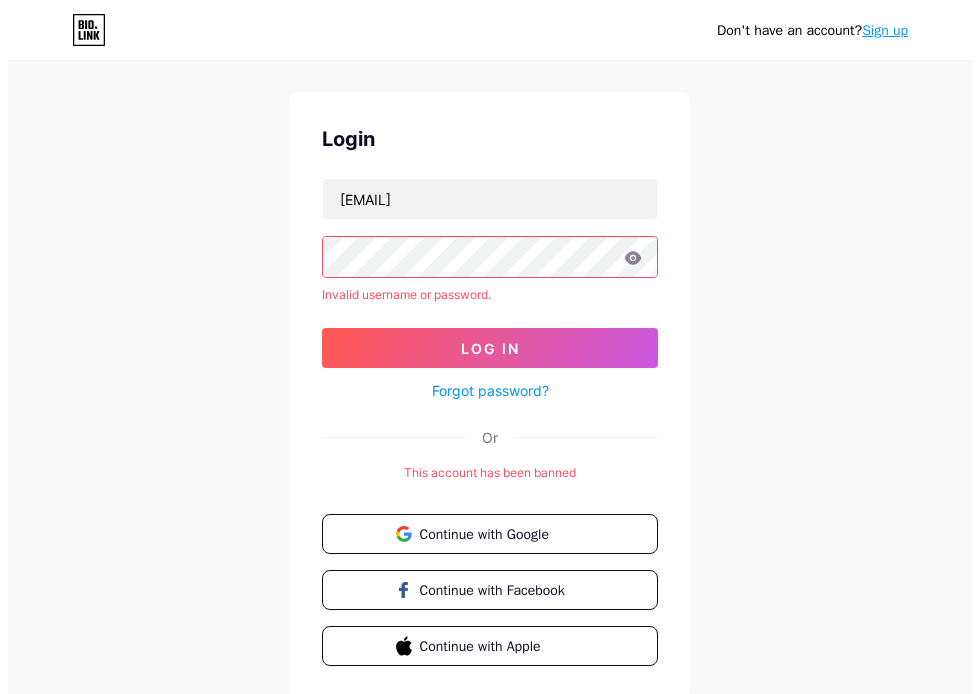 scroll, scrollTop: 0, scrollLeft: 0, axis: both 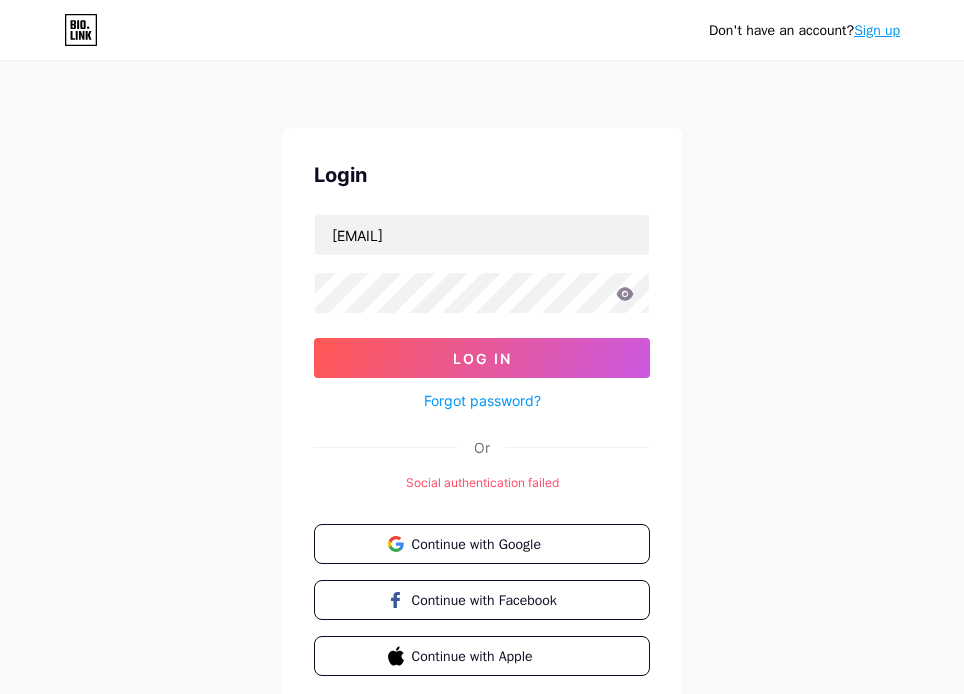 drag, startPoint x: 772, startPoint y: 310, endPoint x: 799, endPoint y: 455, distance: 147.49237 